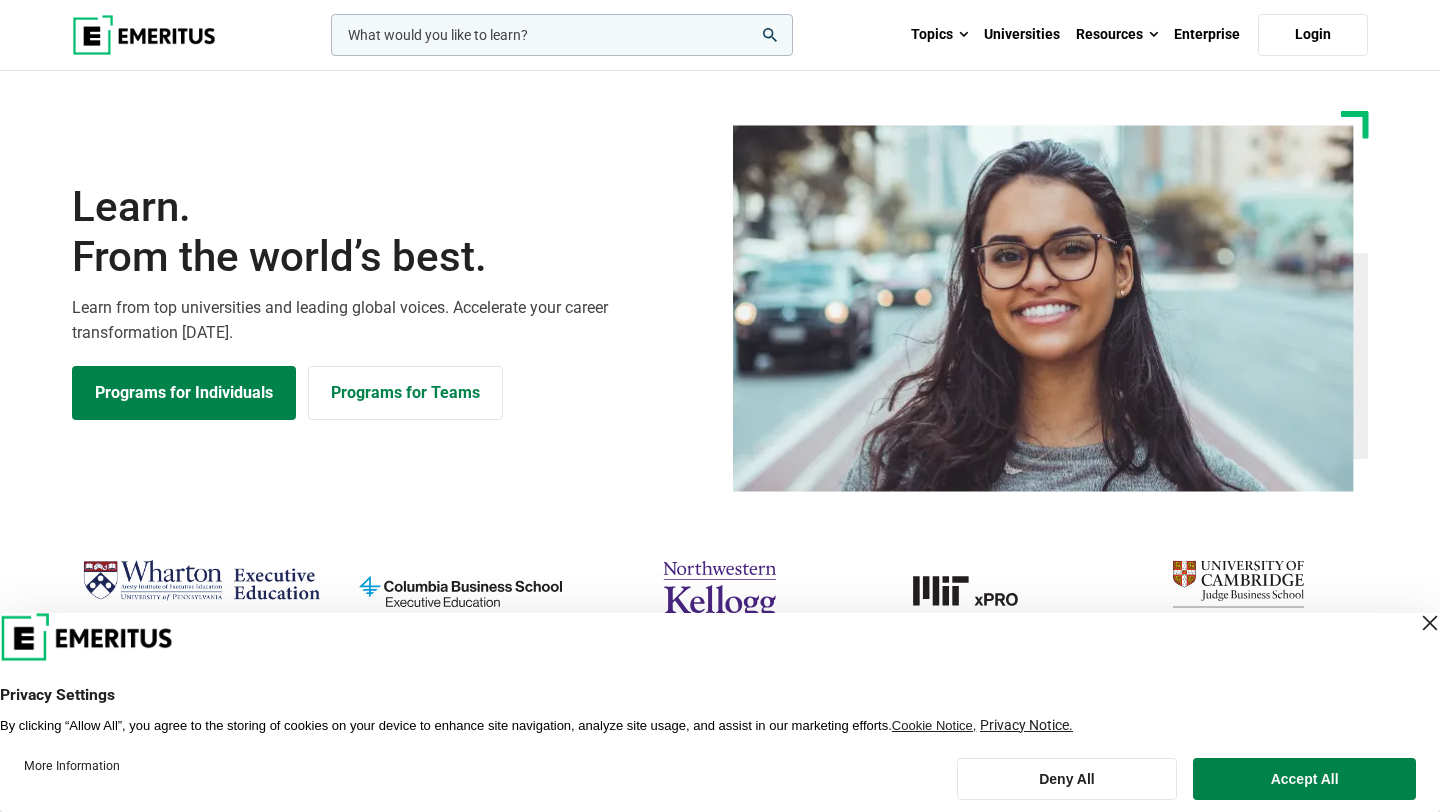 scroll, scrollTop: 0, scrollLeft: 0, axis: both 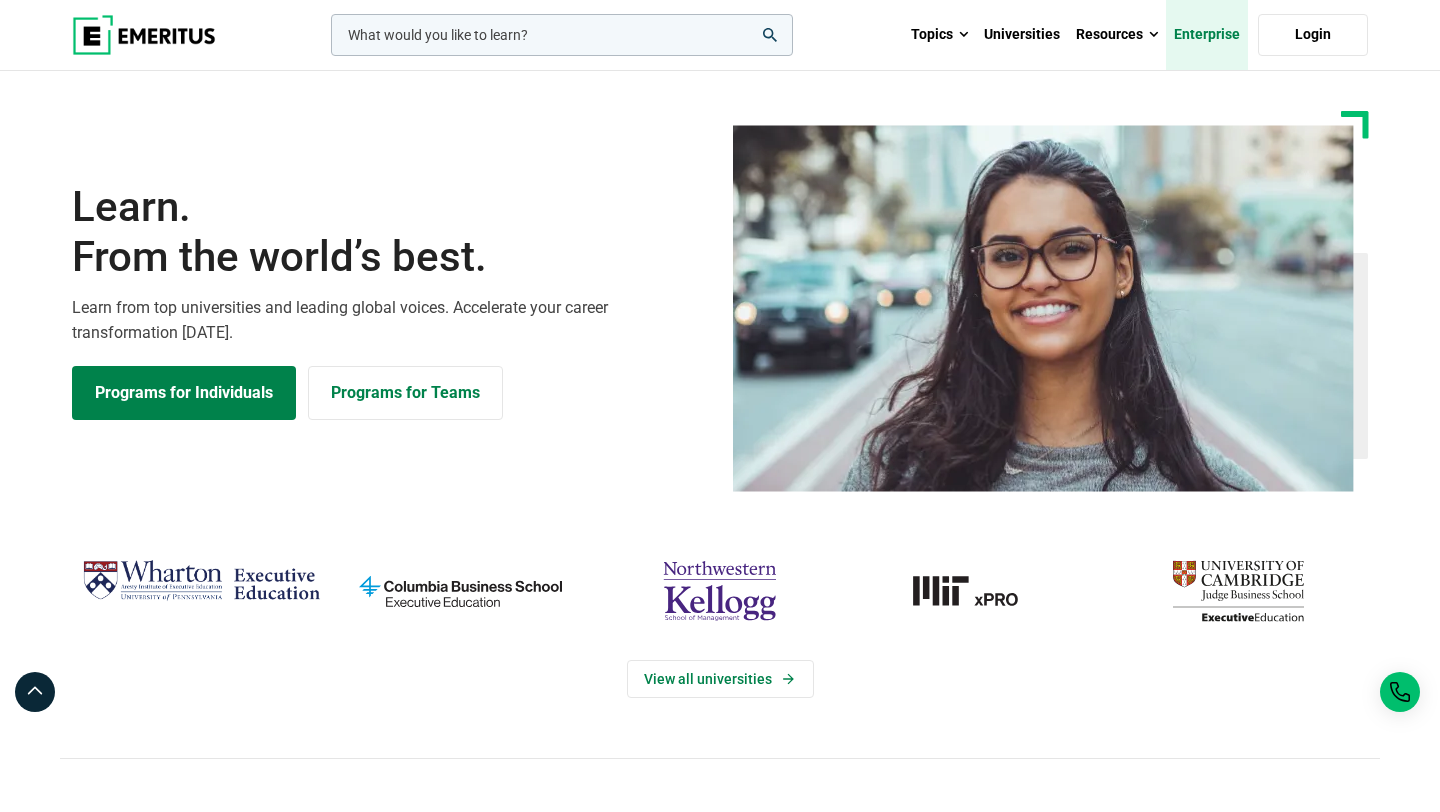 click on "Enterprise" at bounding box center (1207, 35) 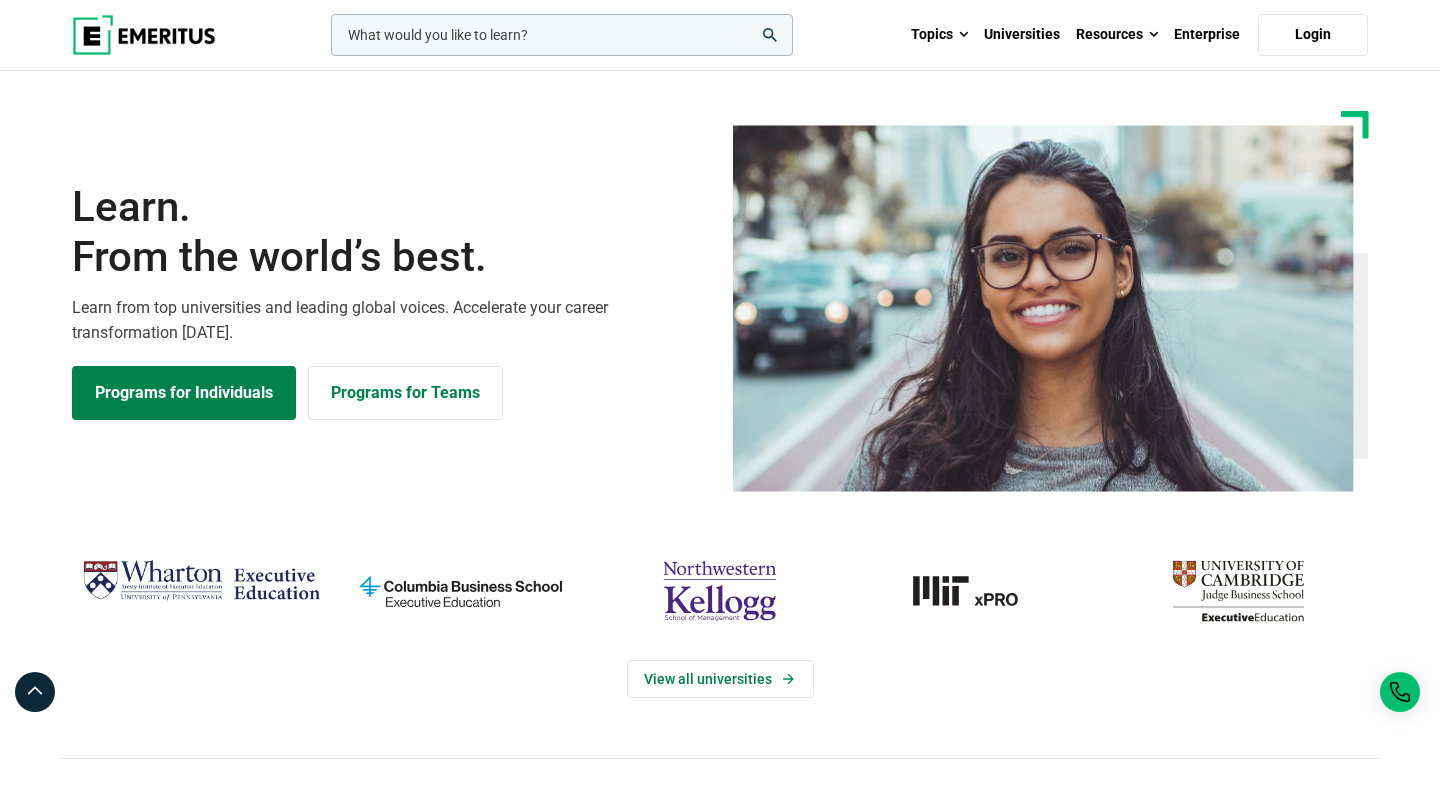 scroll, scrollTop: 0, scrollLeft: 0, axis: both 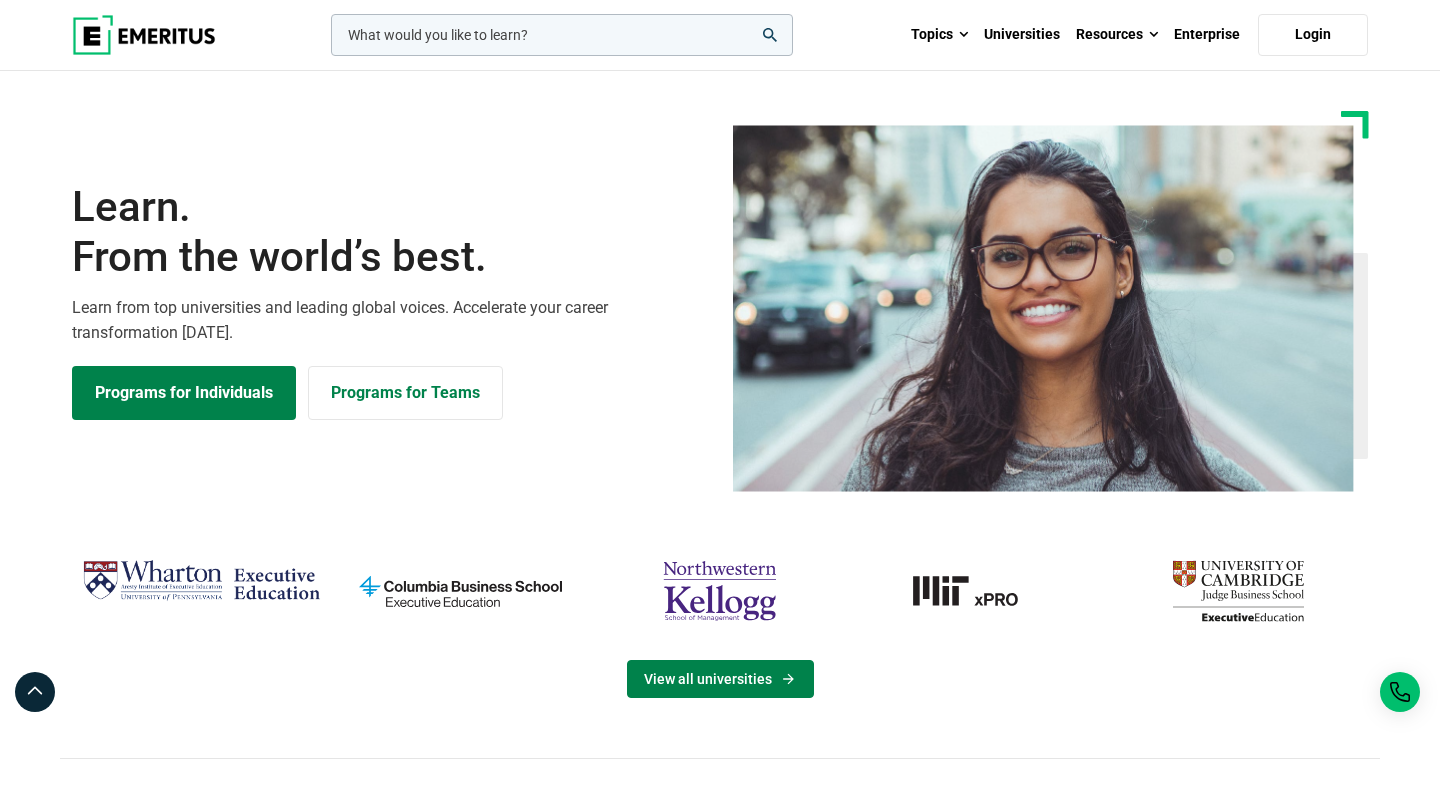 click on "View all universities" at bounding box center [720, 679] 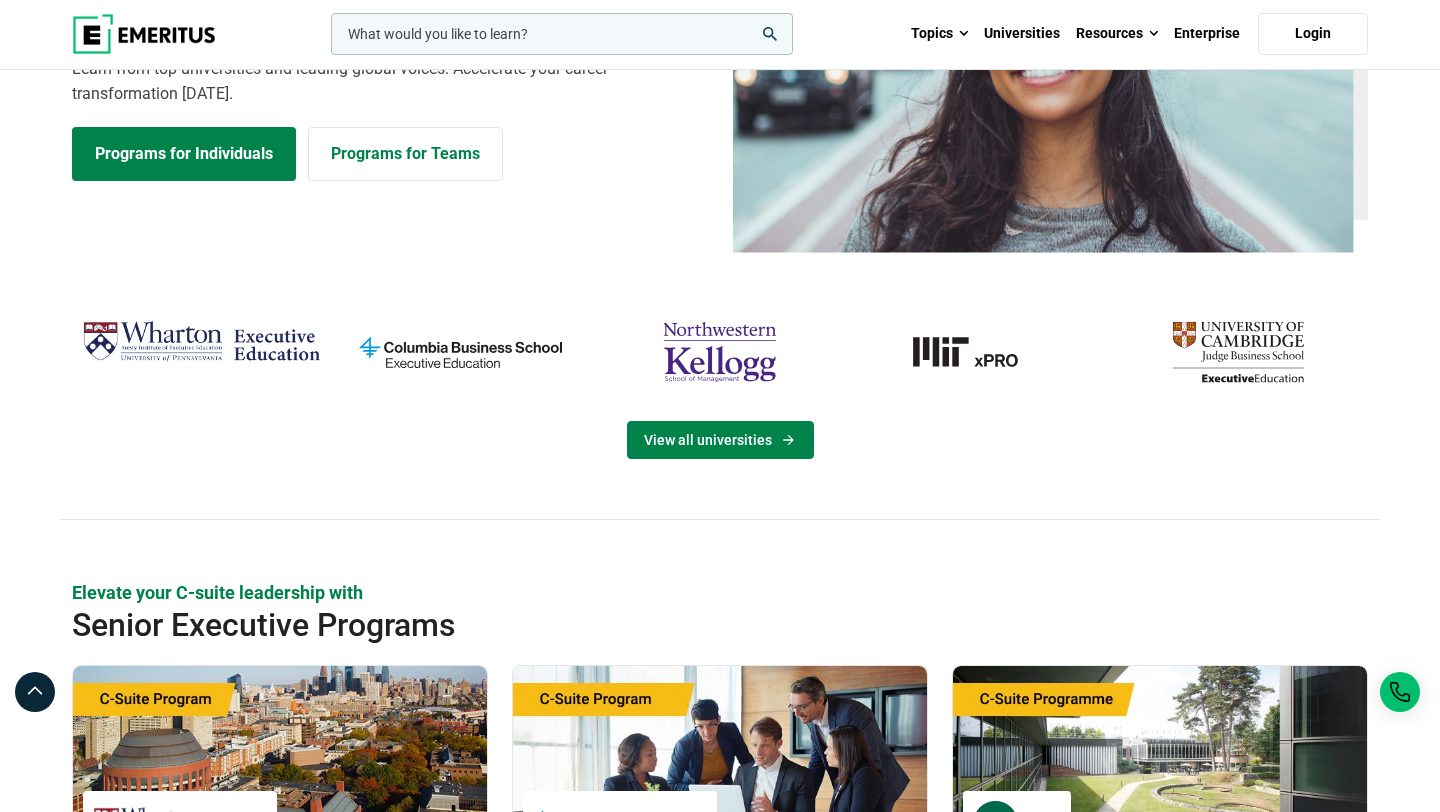 scroll, scrollTop: 245, scrollLeft: 0, axis: vertical 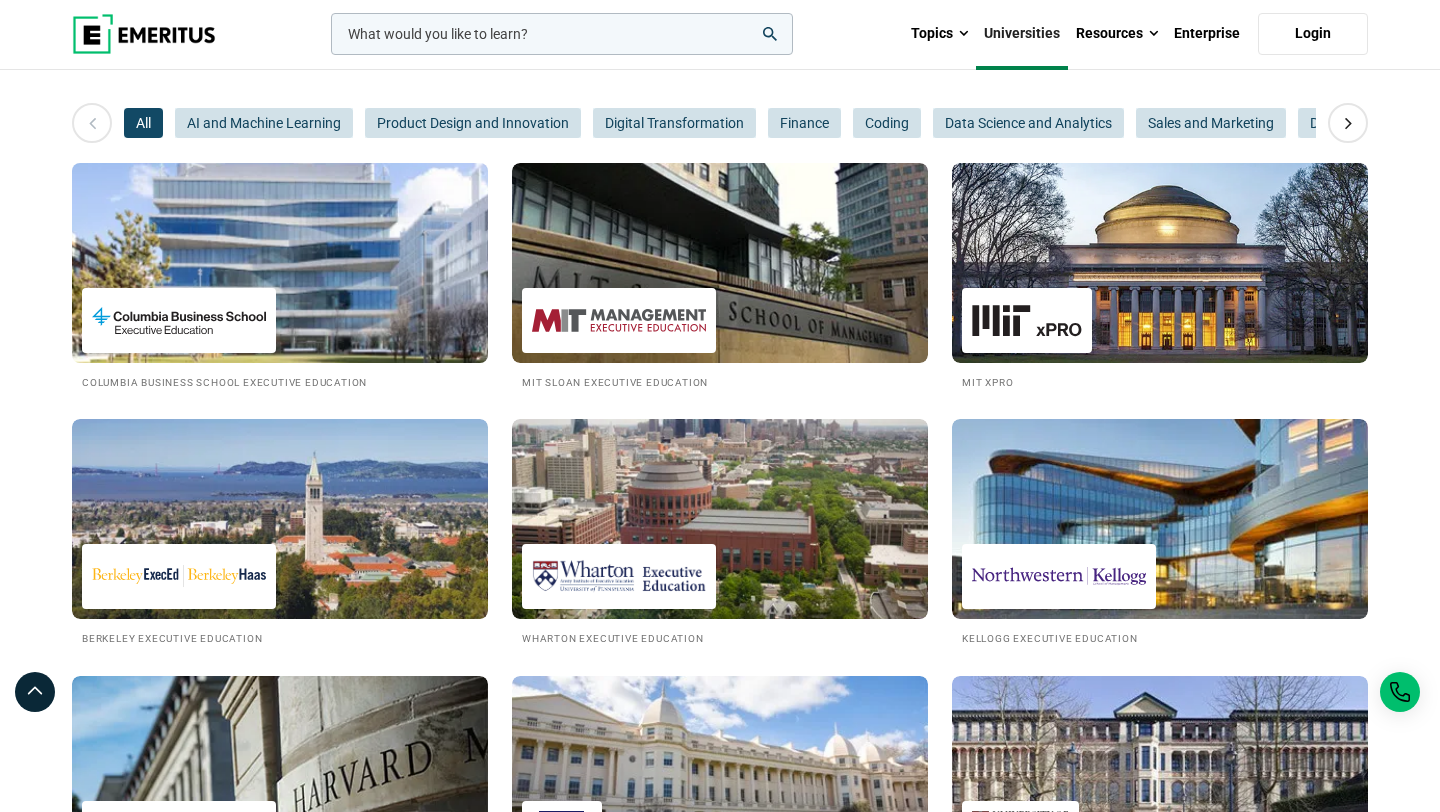 click at bounding box center (280, 263) 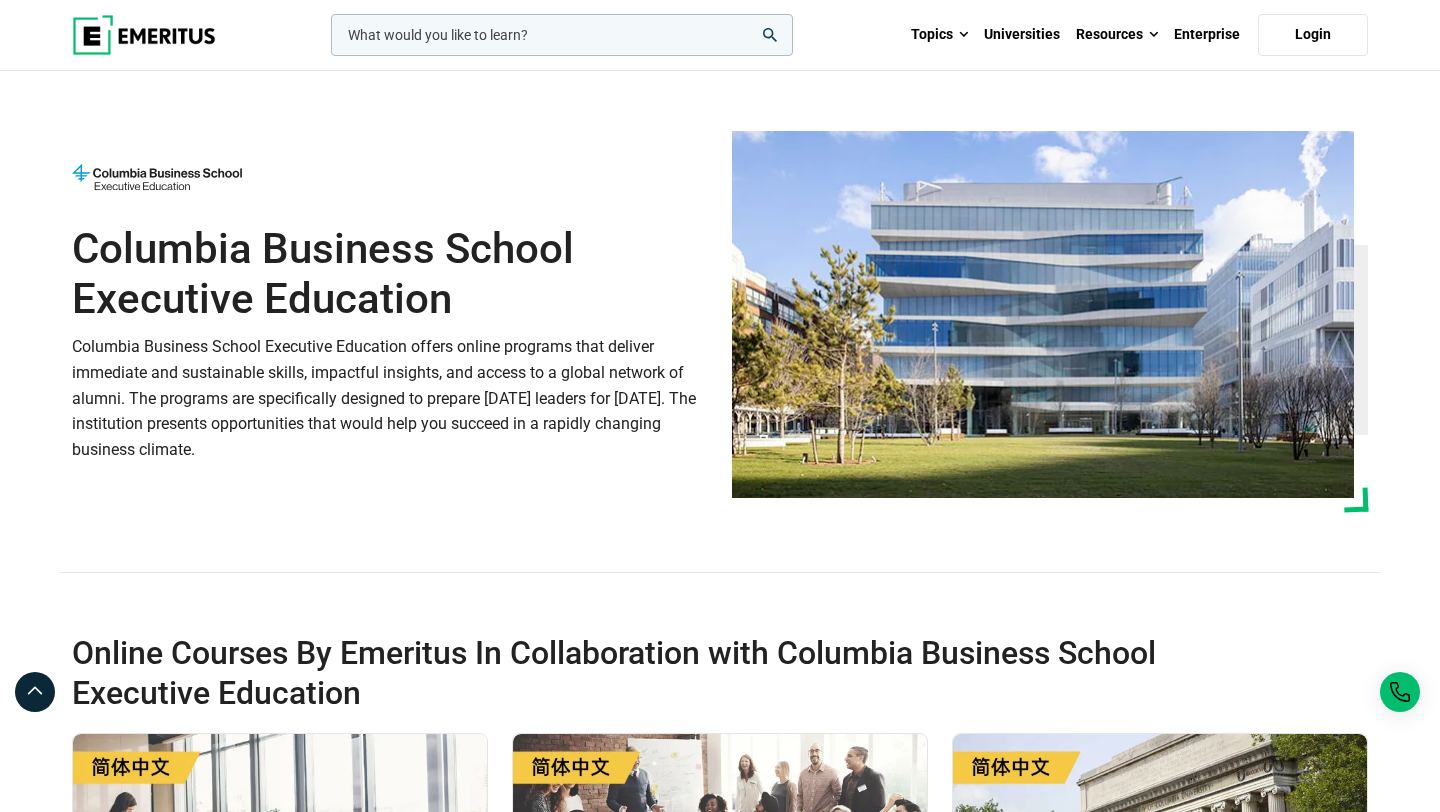 scroll, scrollTop: 0, scrollLeft: 0, axis: both 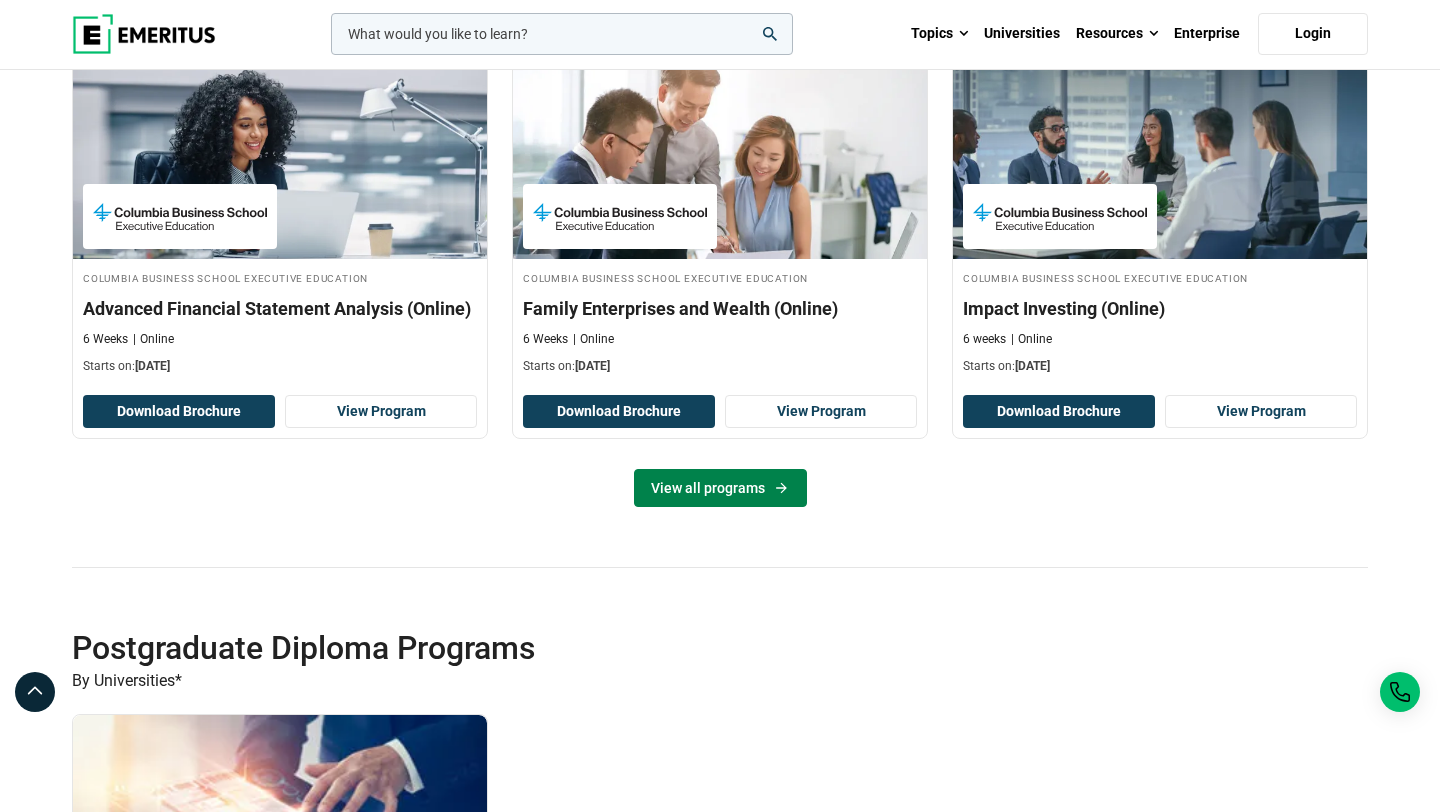 click on "View all programs" at bounding box center [720, 488] 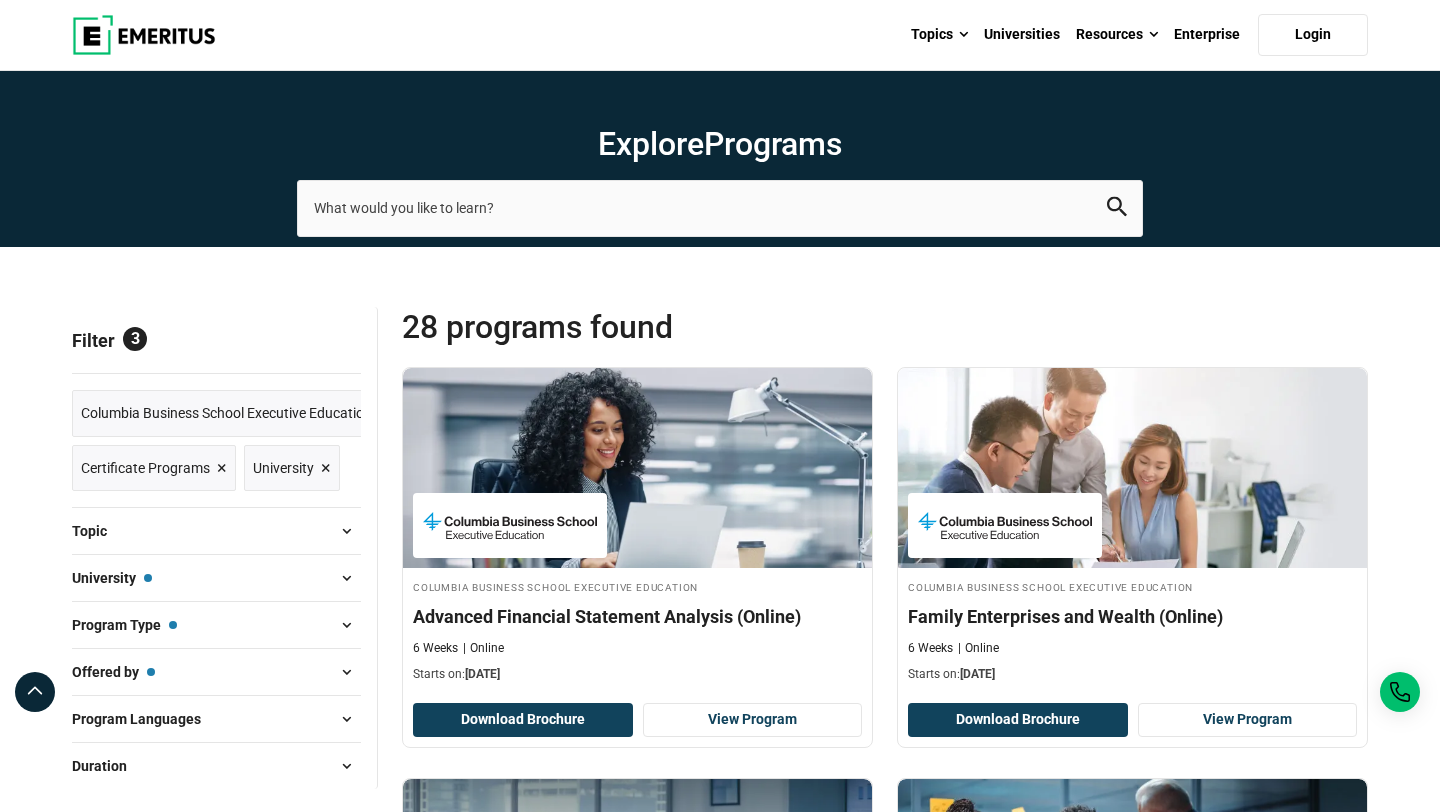scroll, scrollTop: 0, scrollLeft: 0, axis: both 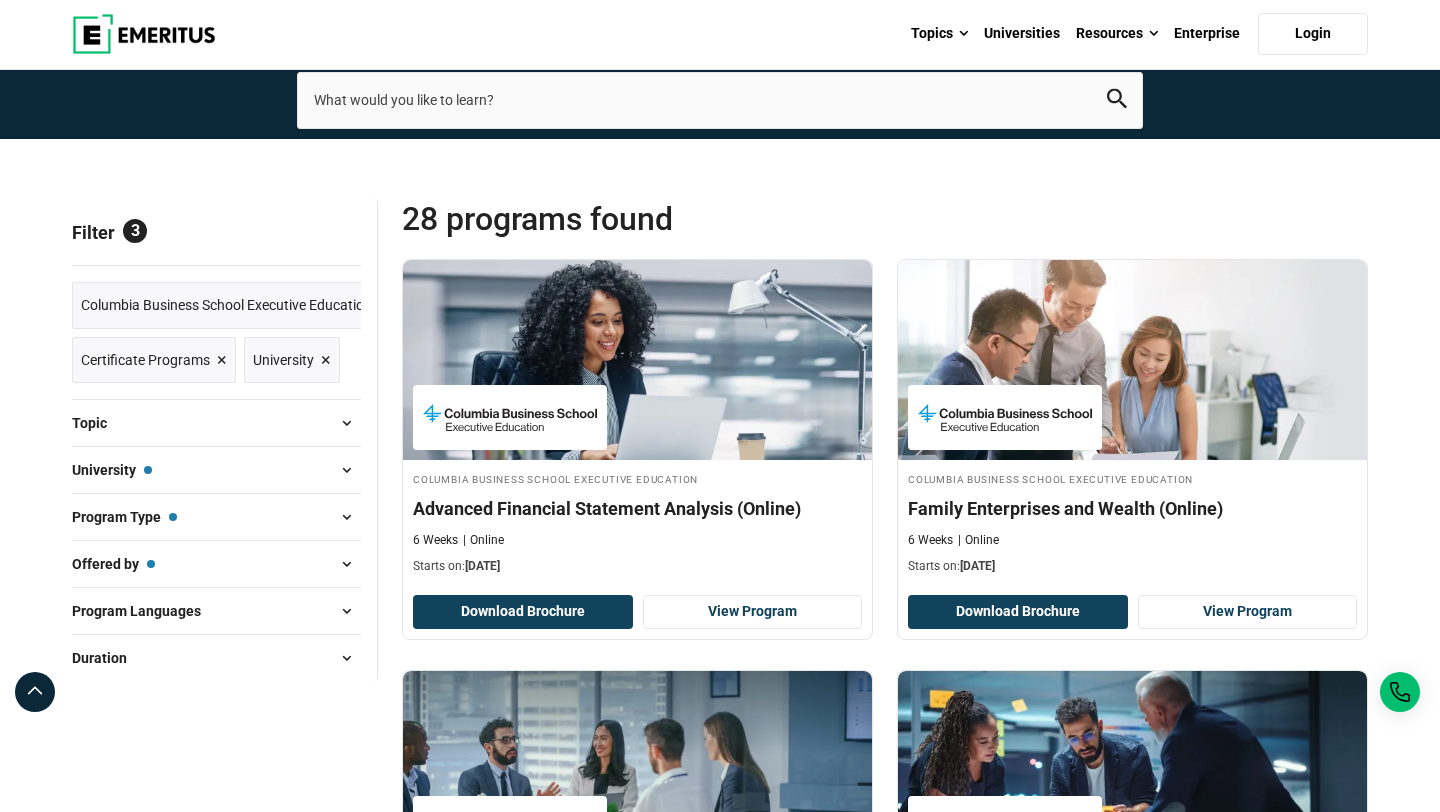click at bounding box center [346, 517] 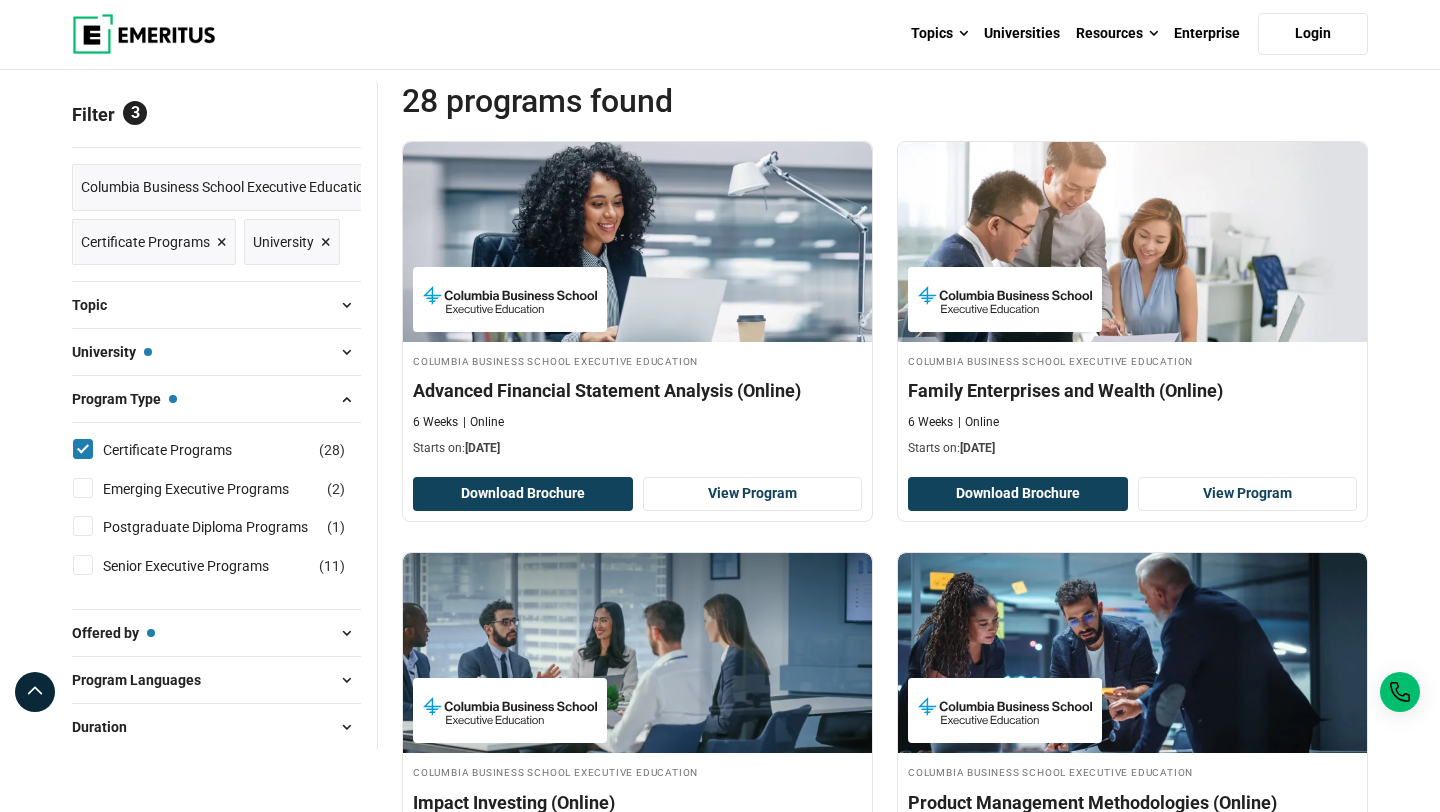 scroll, scrollTop: 227, scrollLeft: 0, axis: vertical 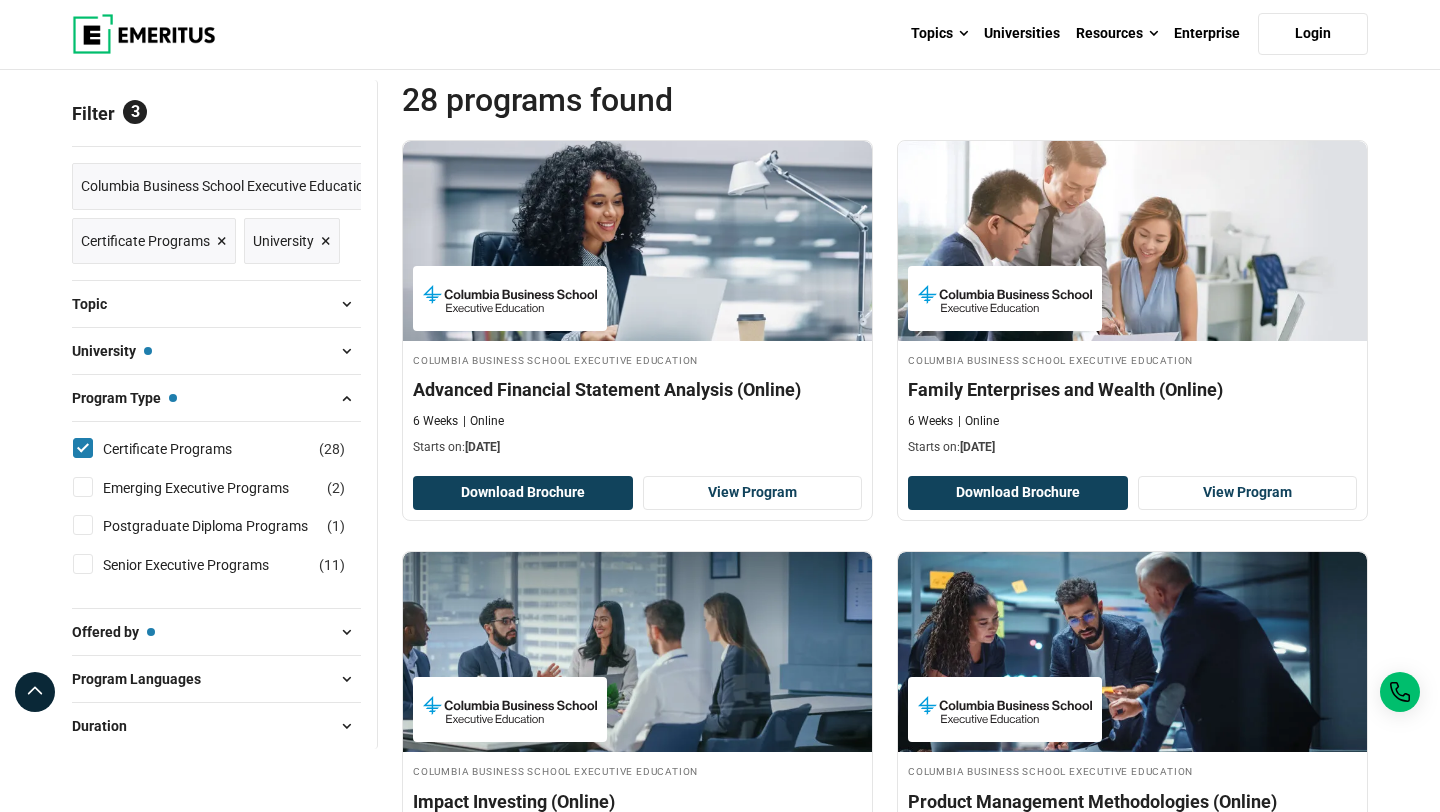 click on "Postgraduate Diploma Programs   ( 1 )" at bounding box center [83, 525] 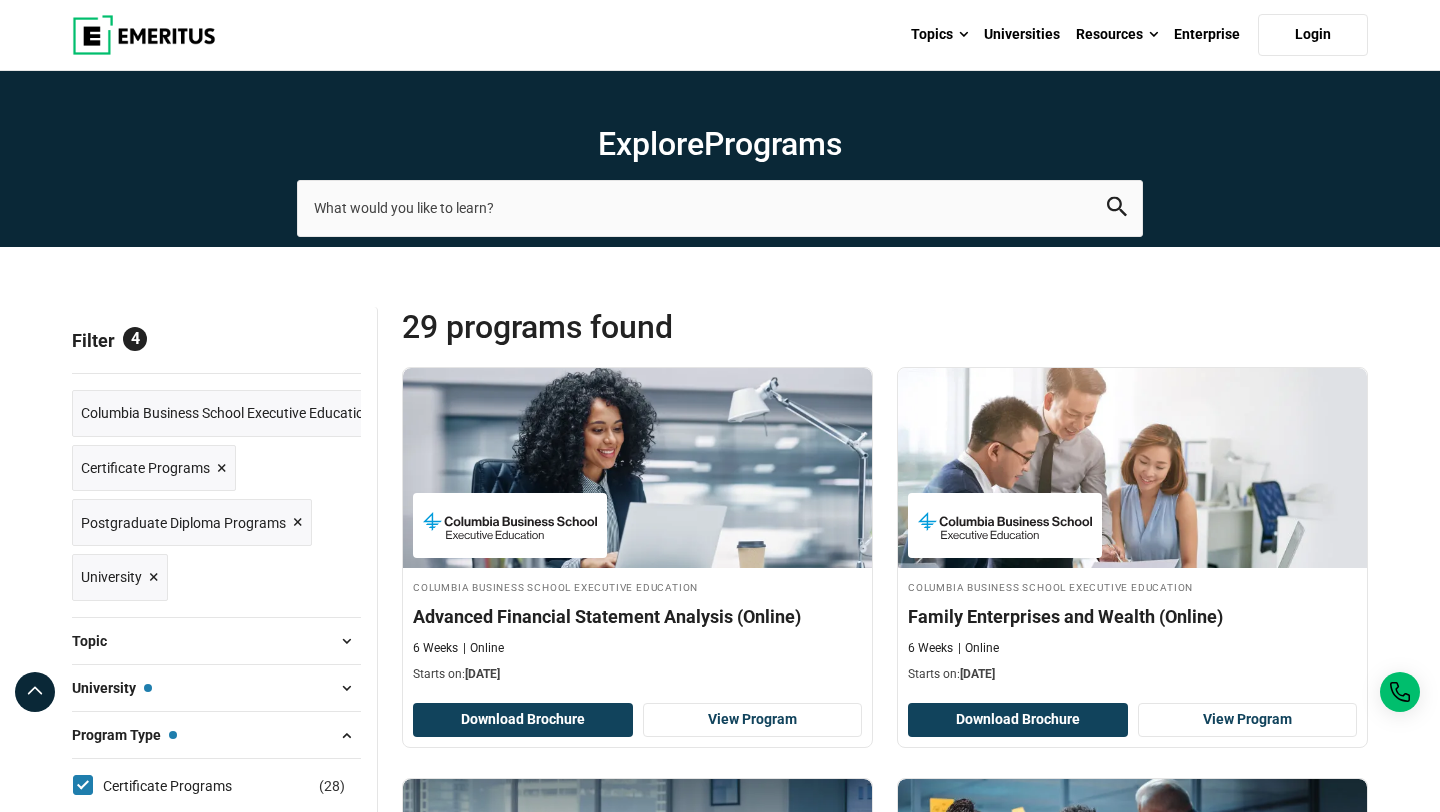 scroll, scrollTop: 0, scrollLeft: 0, axis: both 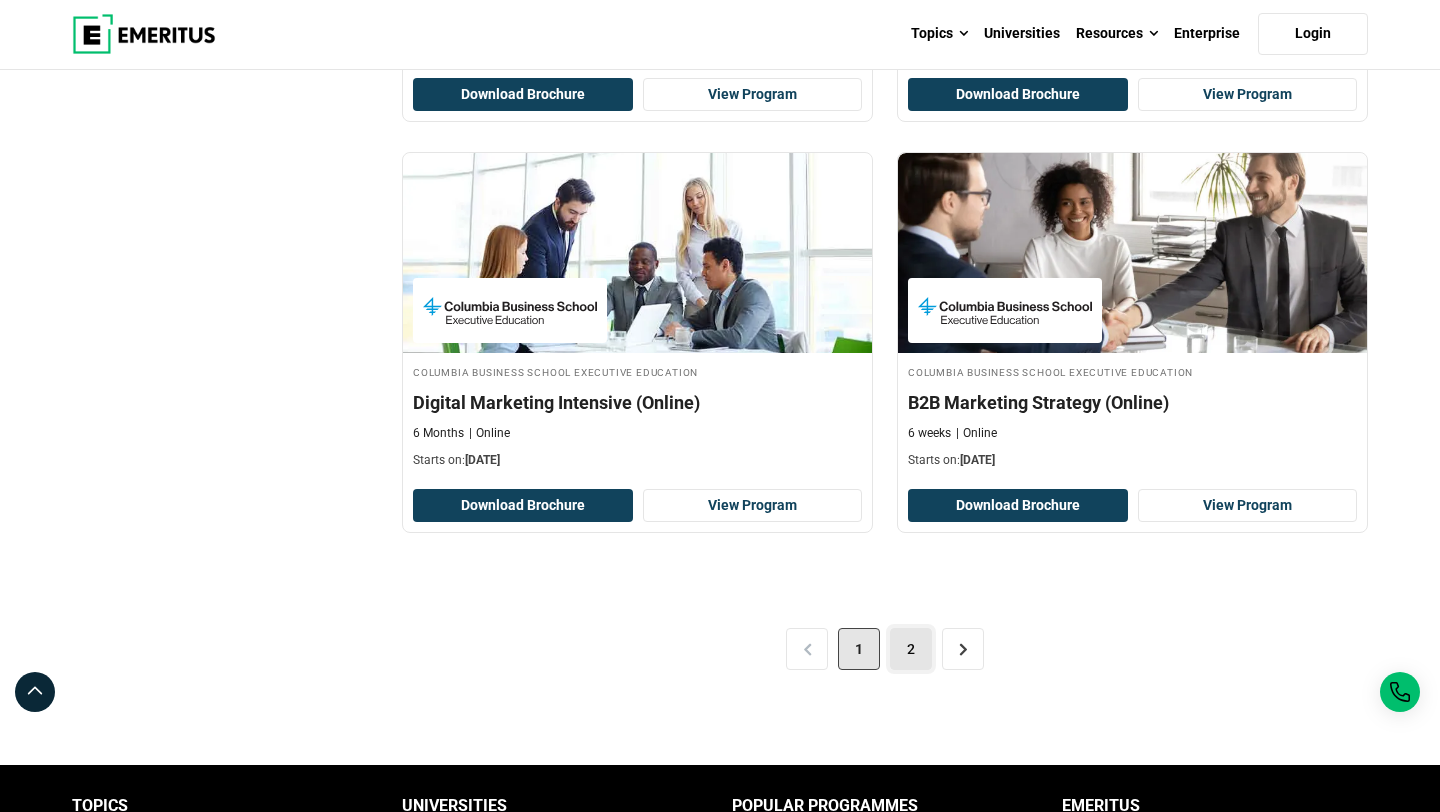 click on "2" at bounding box center (911, 649) 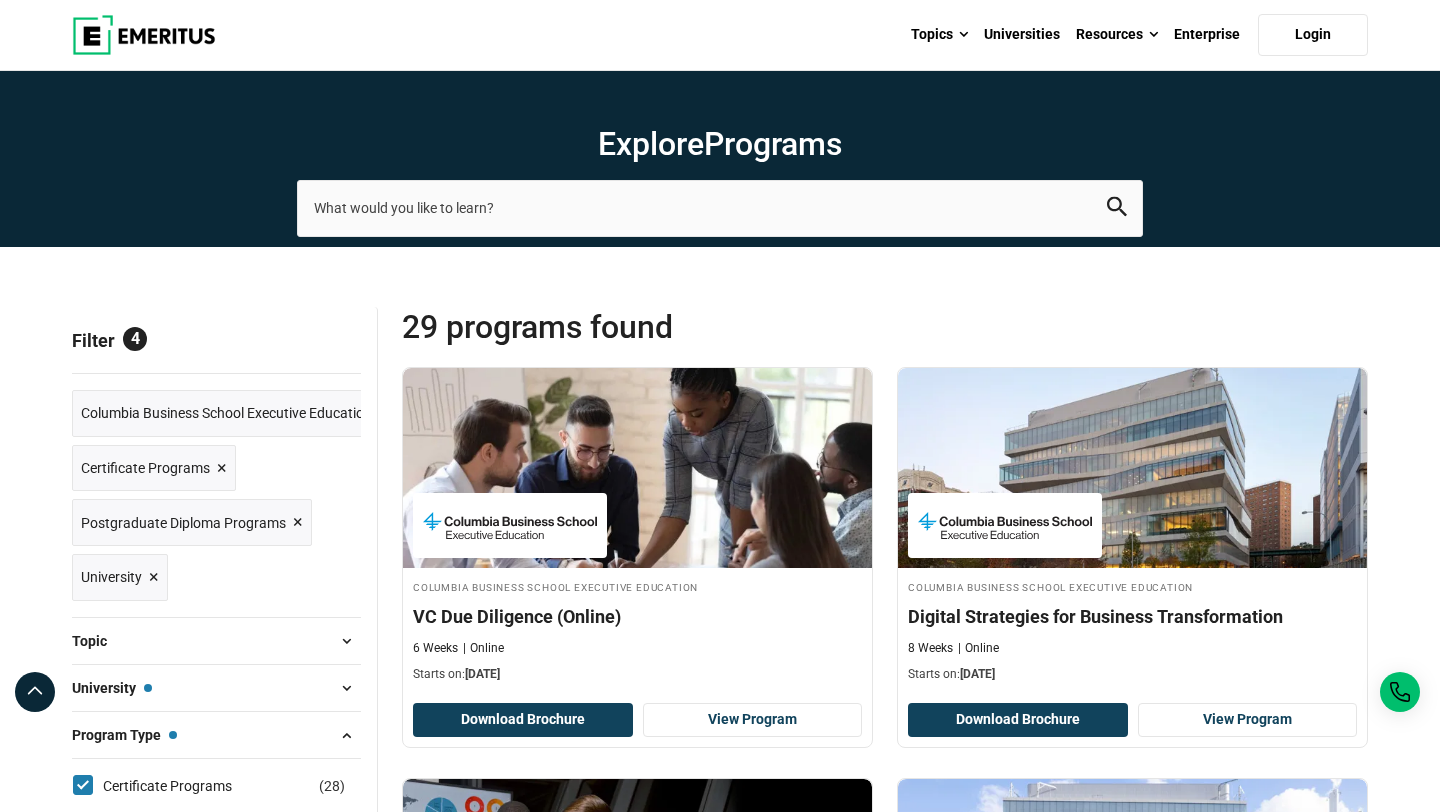scroll, scrollTop: 0, scrollLeft: 0, axis: both 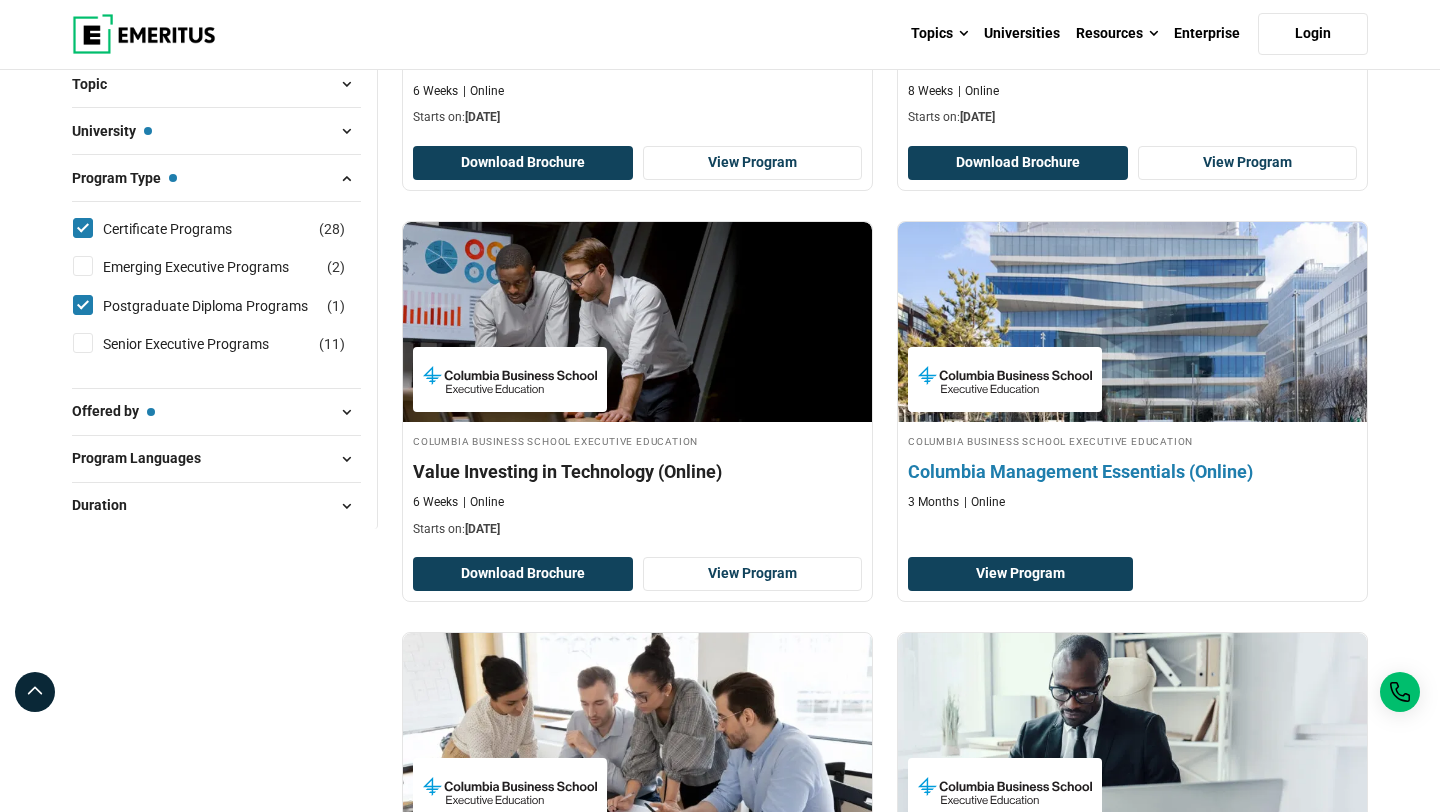 click on "Columbia Management Essentials (Online)" at bounding box center [1132, 471] 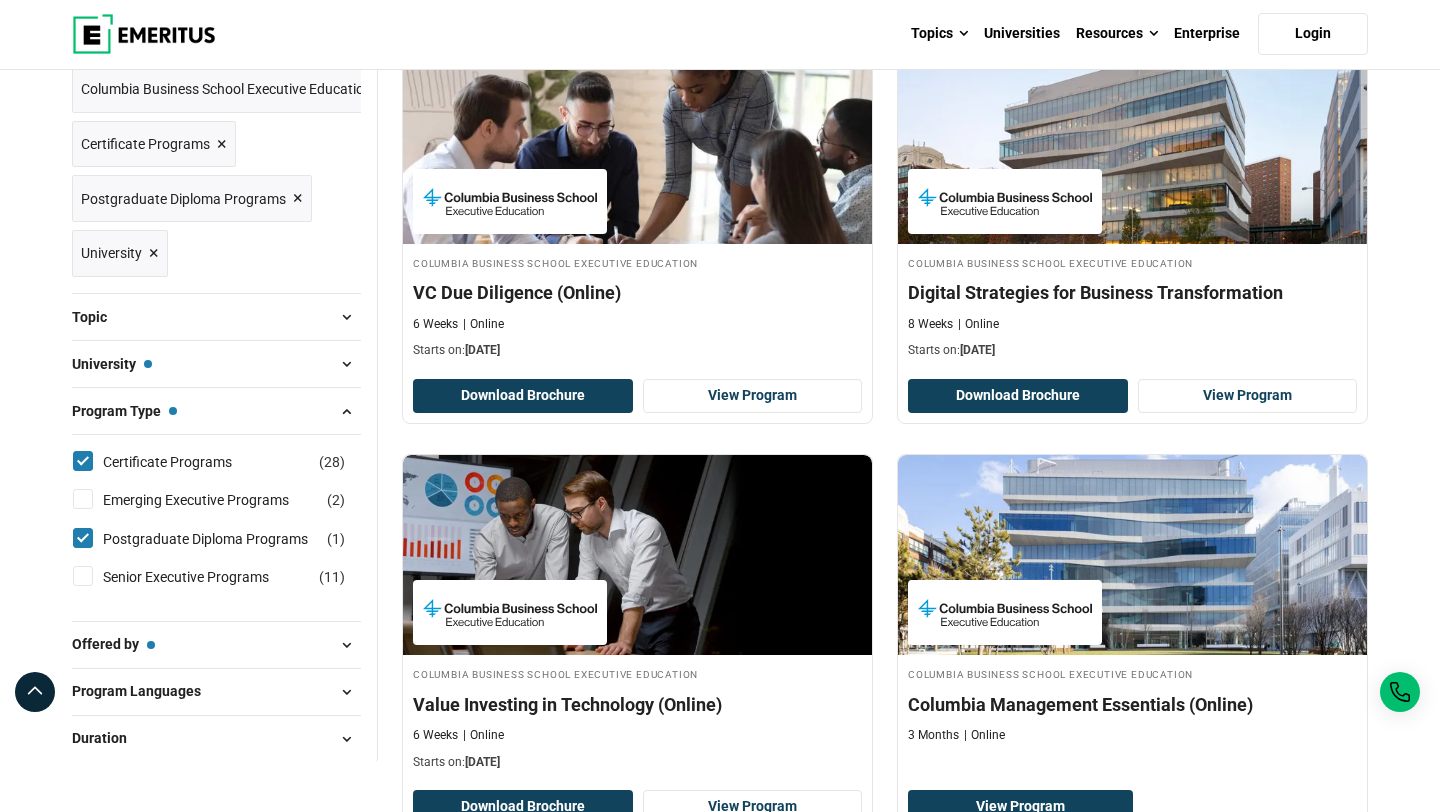 scroll, scrollTop: 259, scrollLeft: 0, axis: vertical 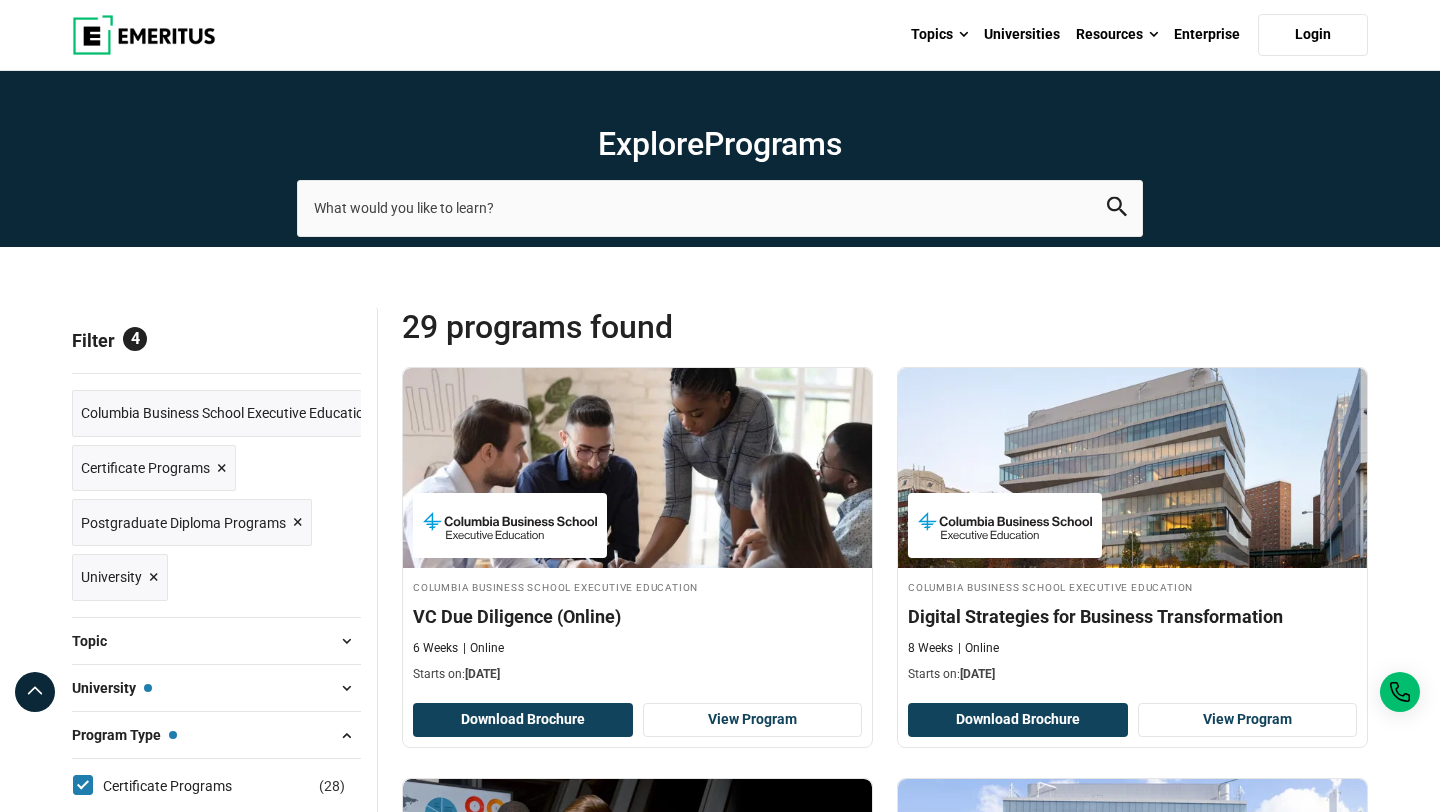 click on "Columbia Business School Executive Education" at bounding box center (226, 413) 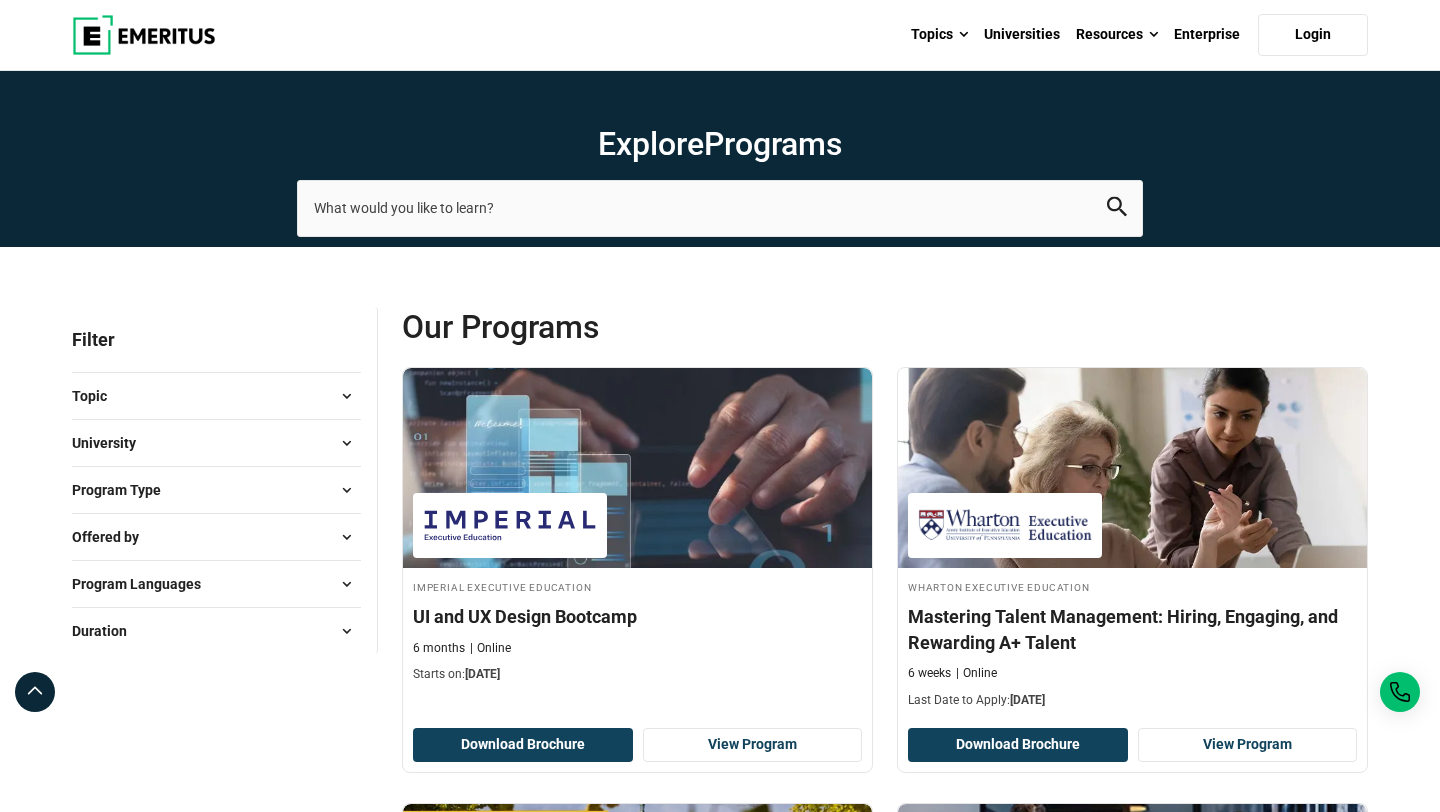 scroll, scrollTop: 0, scrollLeft: 0, axis: both 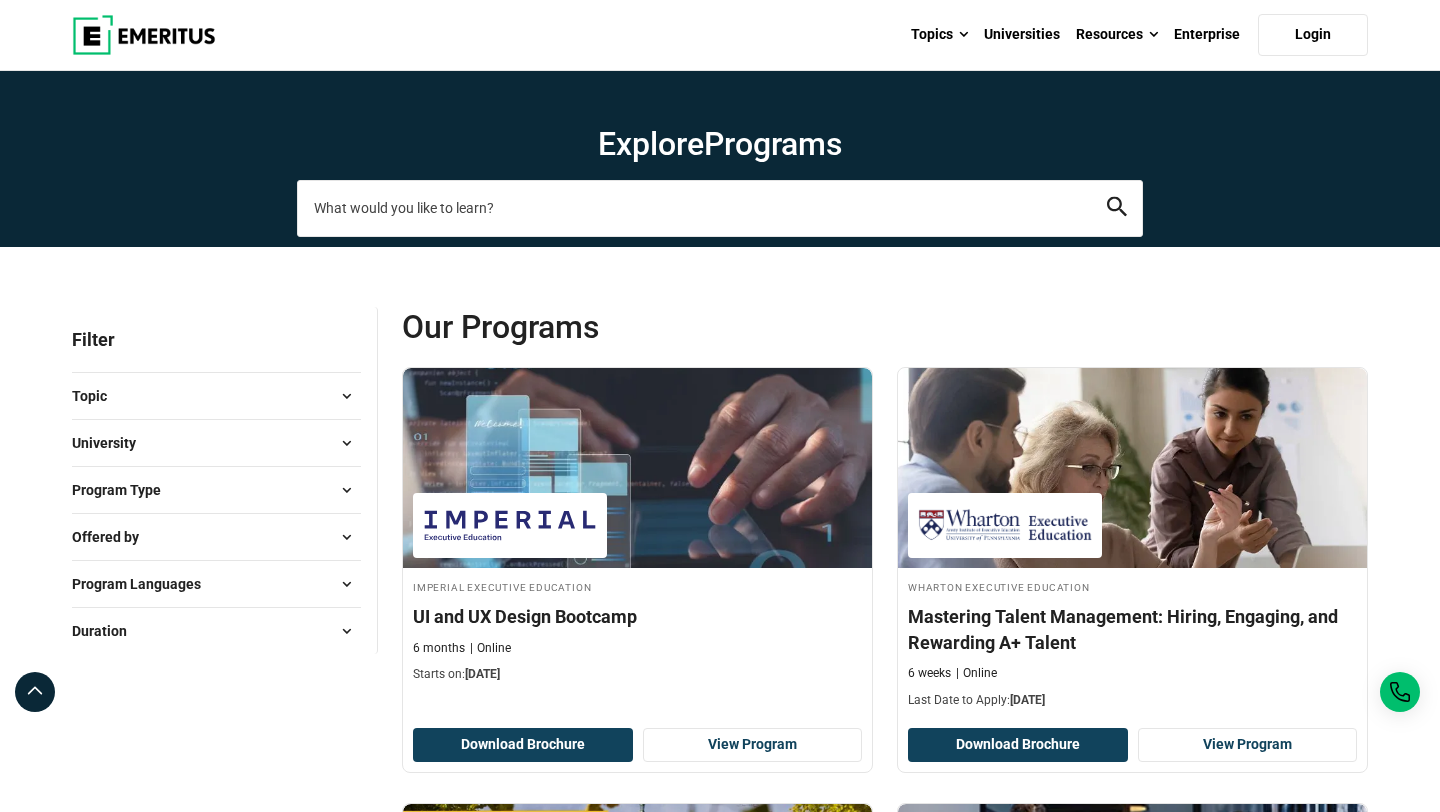 click at bounding box center (720, 208) 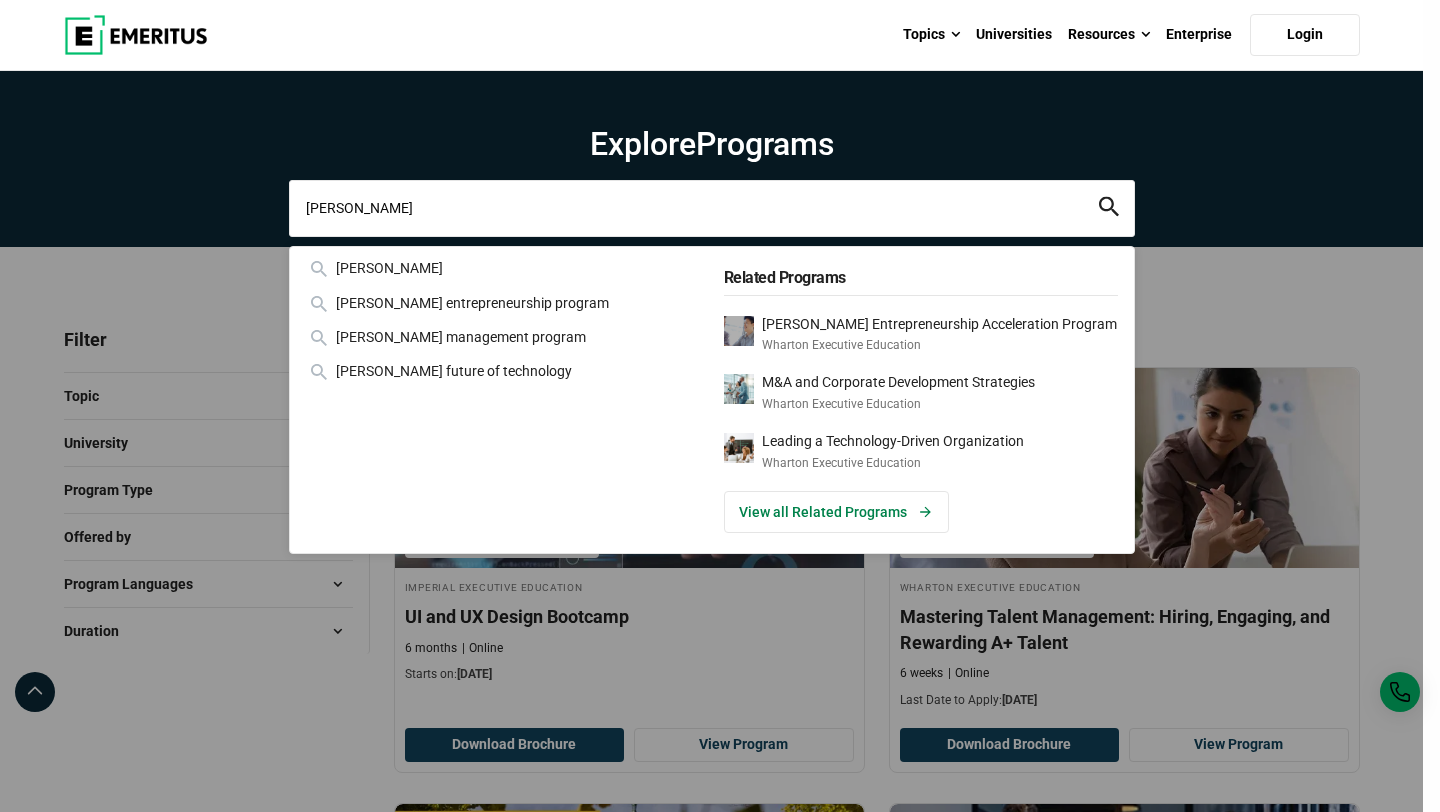 type on "[PERSON_NAME]" 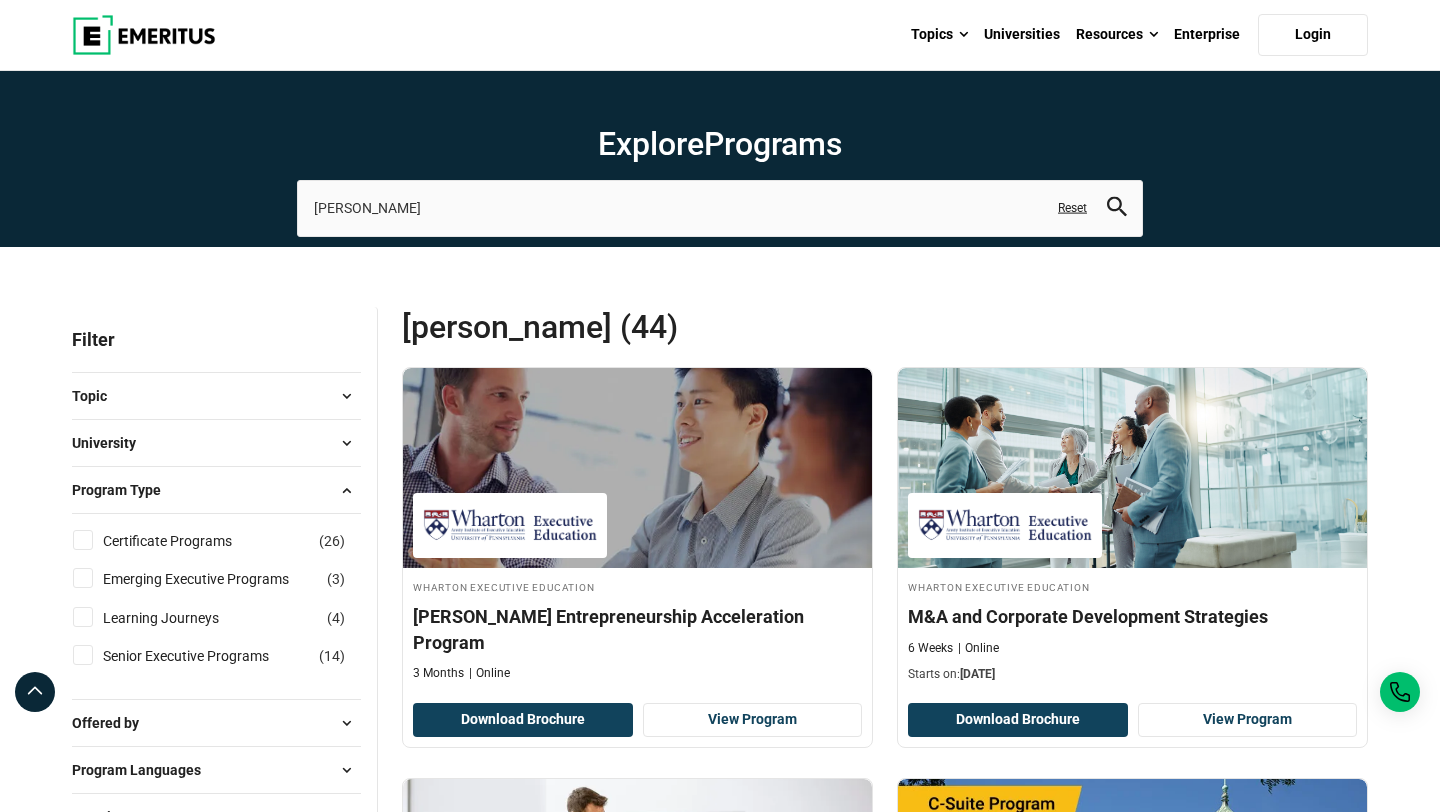 scroll, scrollTop: 0, scrollLeft: 0, axis: both 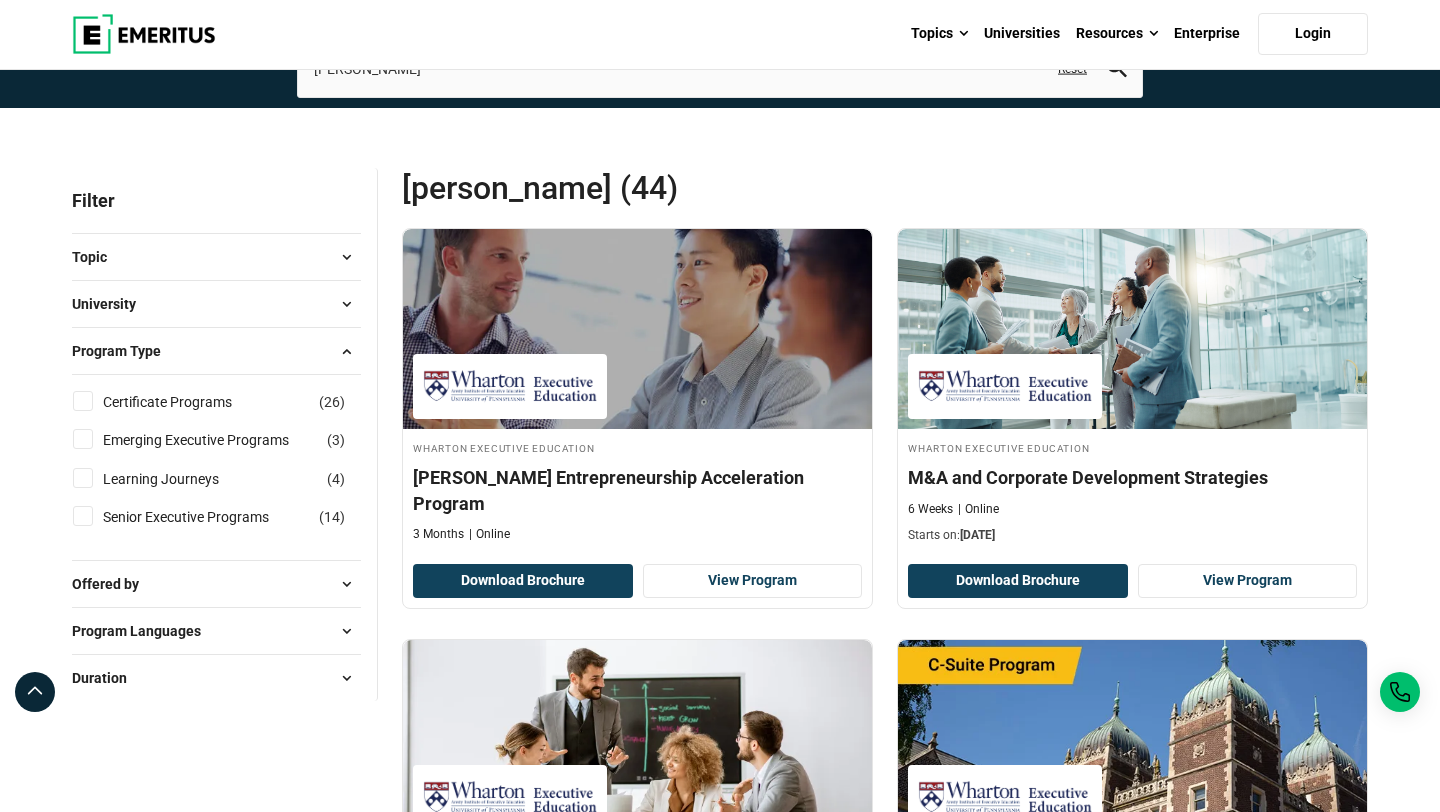 click on "Learning Journeys   ( 4 )" at bounding box center [83, 478] 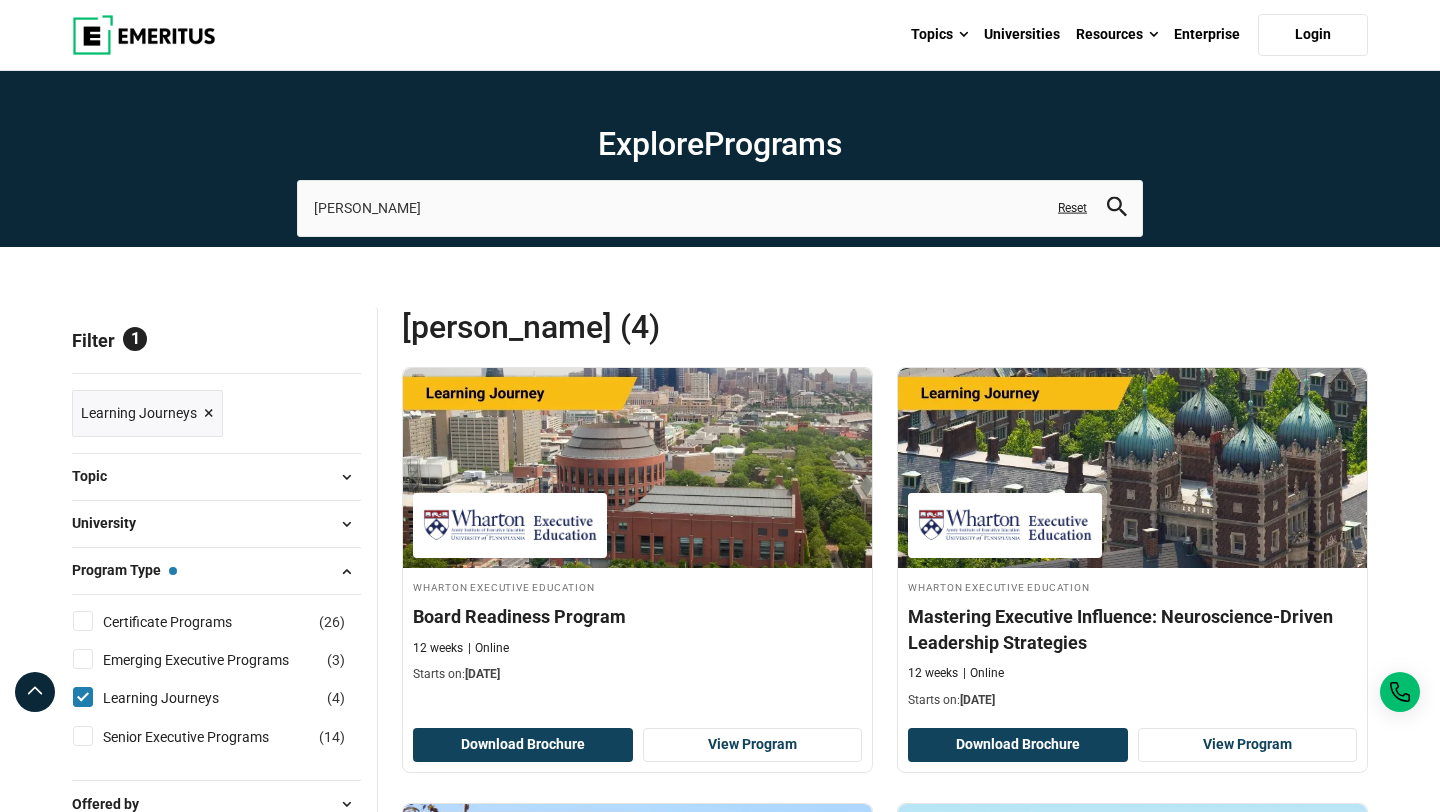 scroll, scrollTop: 0, scrollLeft: 0, axis: both 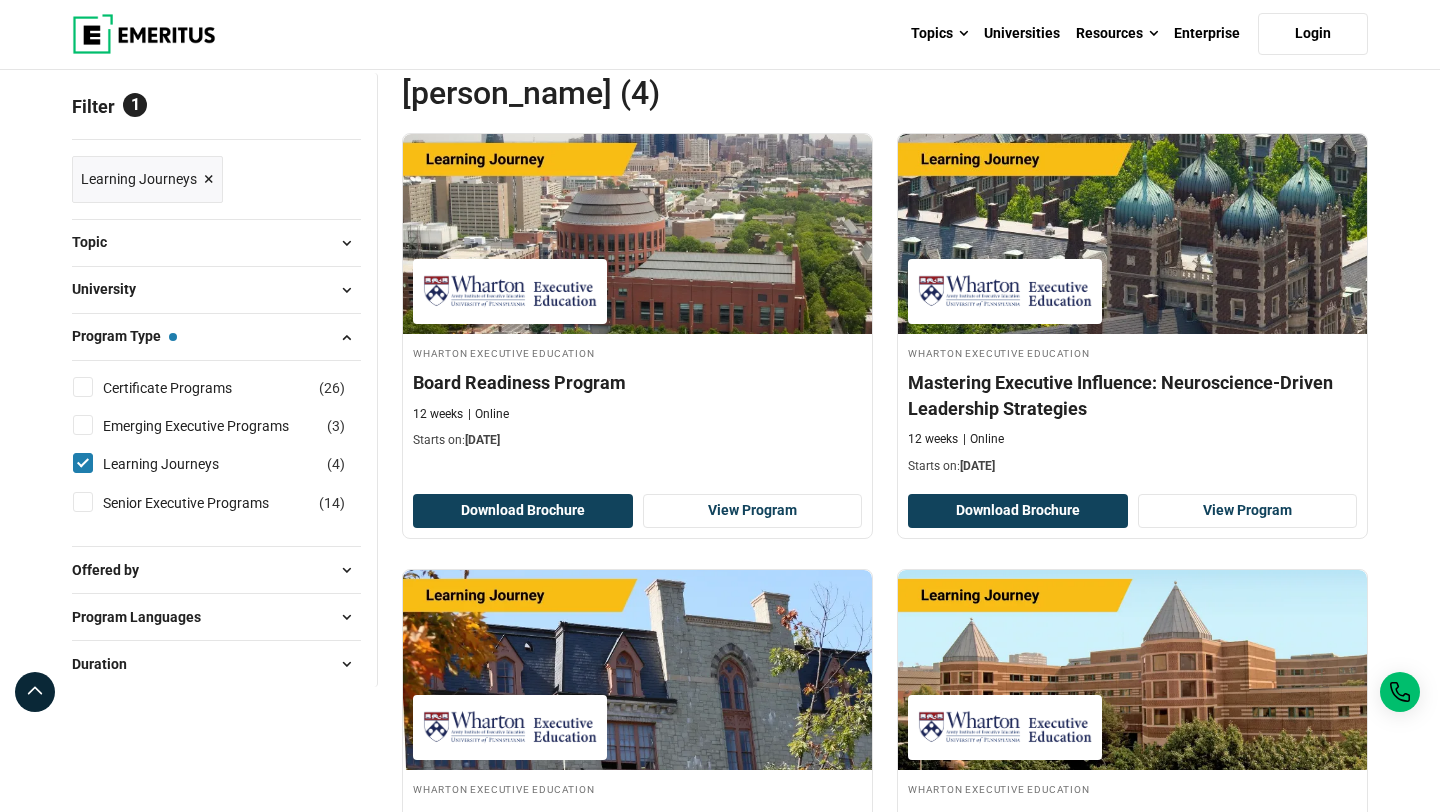 click on "Learning Journeys   ( 4 )" at bounding box center (83, 463) 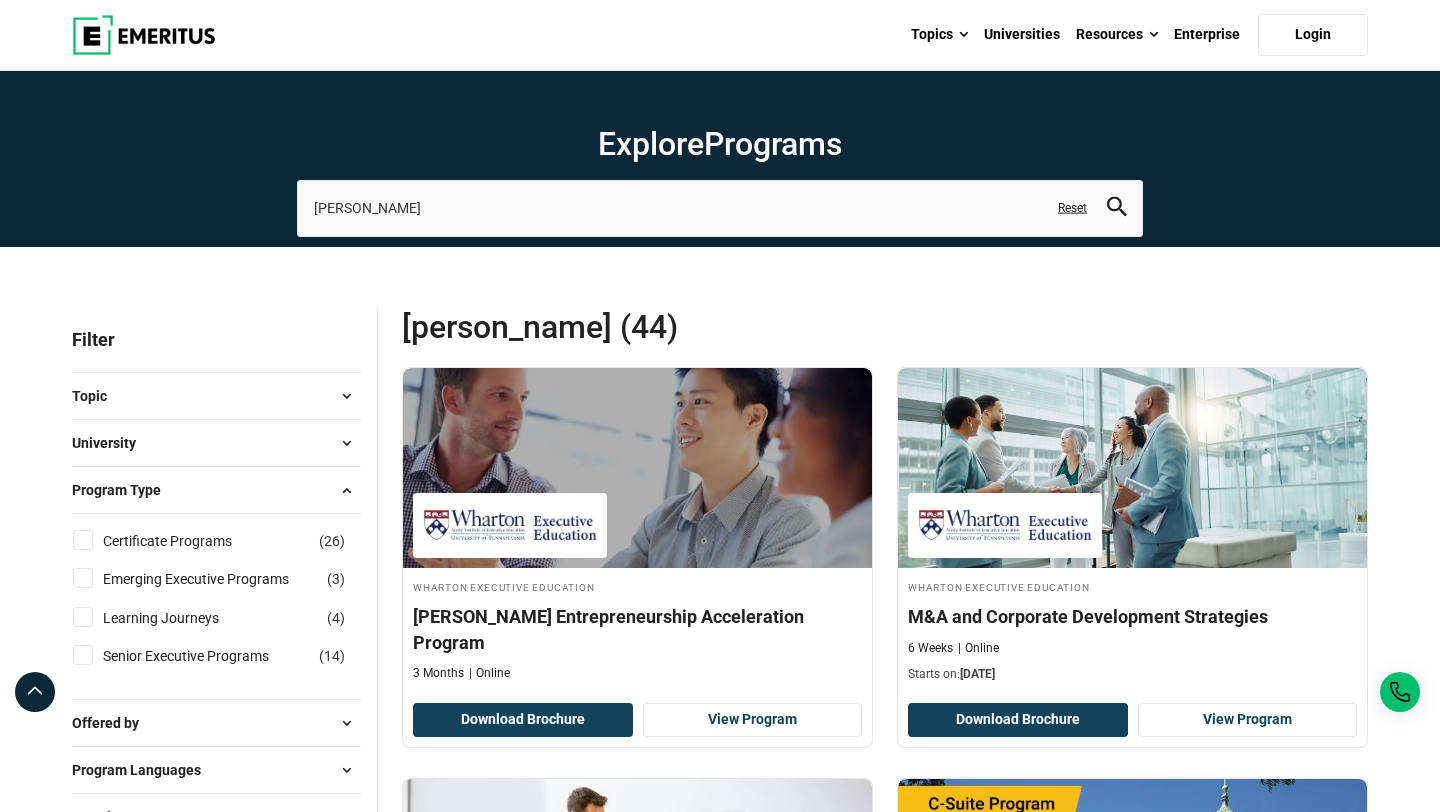 scroll, scrollTop: 0, scrollLeft: 0, axis: both 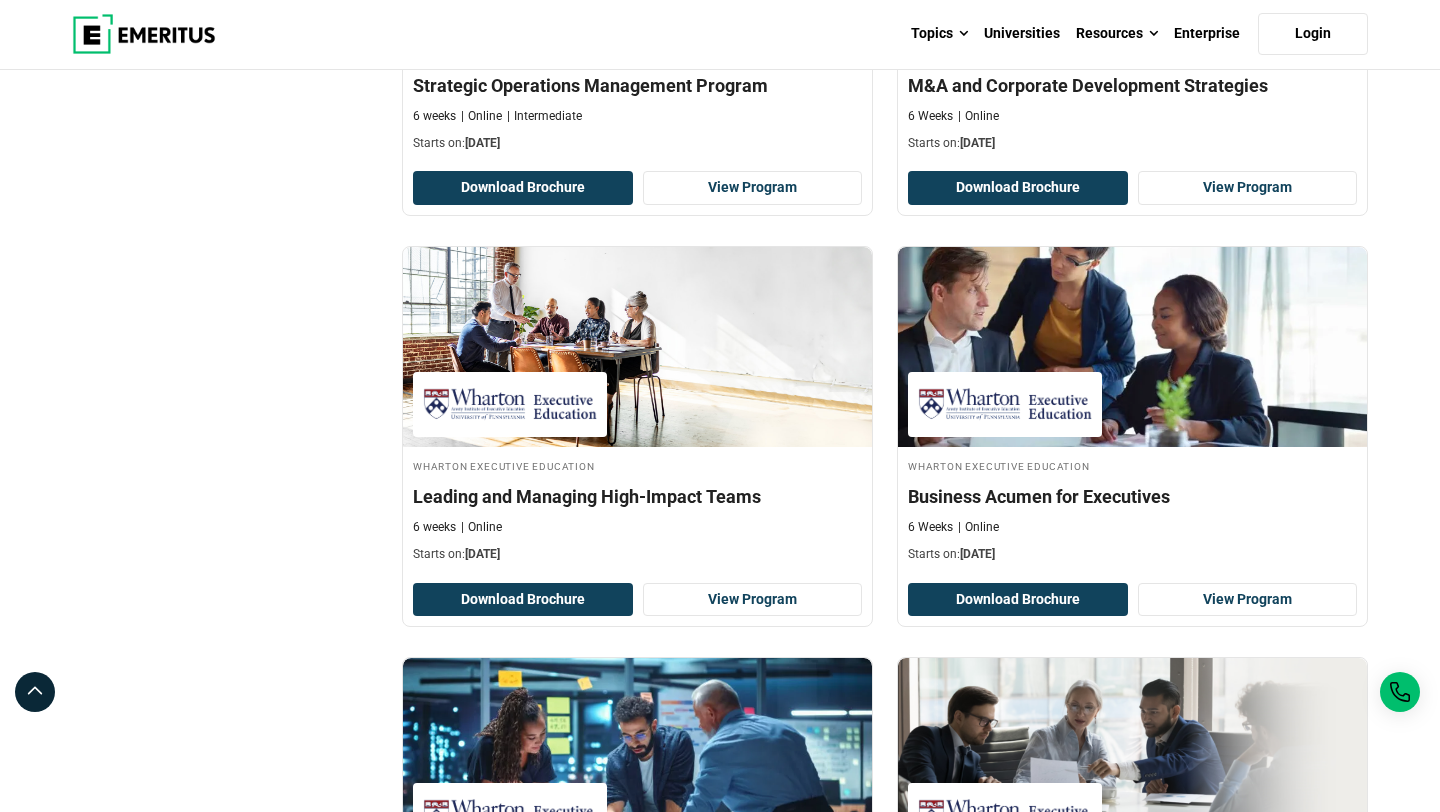 click on "Filter 1
Reset all
×
Certificate Programs
×
Filters 1
Reset Filters
×
Certificate Programs
×
26  certificate programs found
Topic
Business Analytics   ( 1 )
Business Management (" at bounding box center [225, 1588] 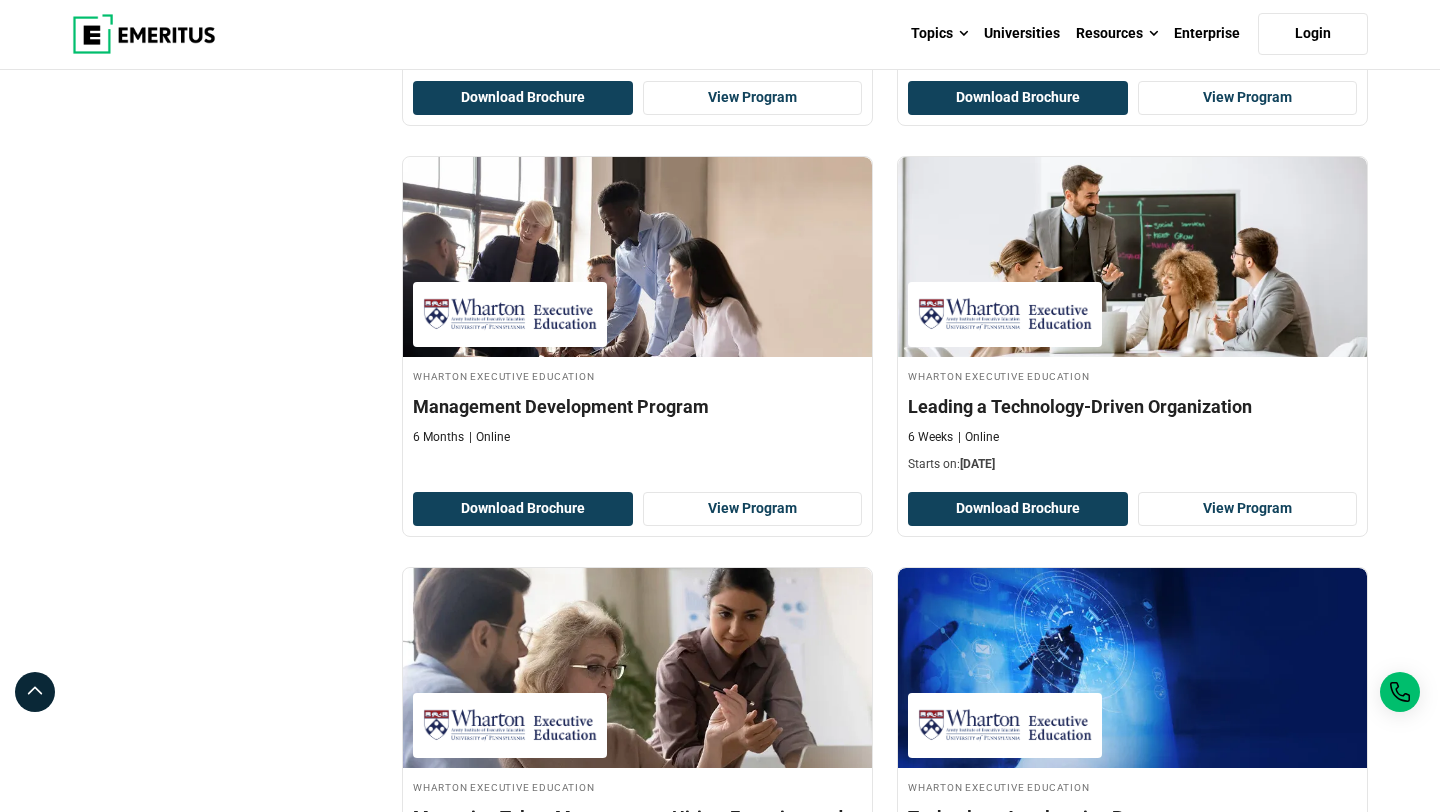 scroll, scrollTop: 2296, scrollLeft: 0, axis: vertical 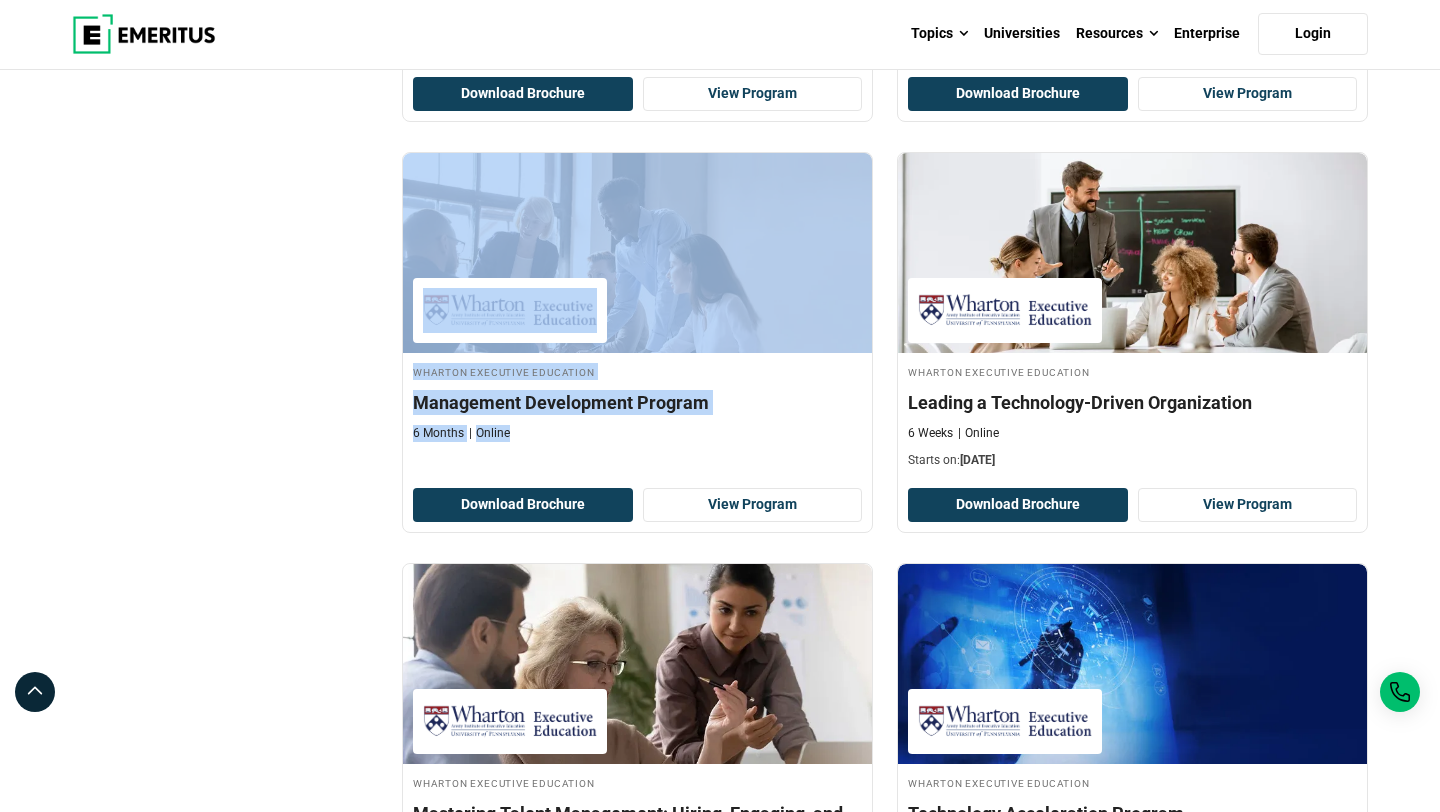click on "Filter 1
Reset all
×
Certificate Programs
×
Filters 1
Reset Filters
×
Certificate Programs
×
26  certificate programs found
Topic
Business Analytics   ( 1 )
Business Management (" at bounding box center [225, 235] 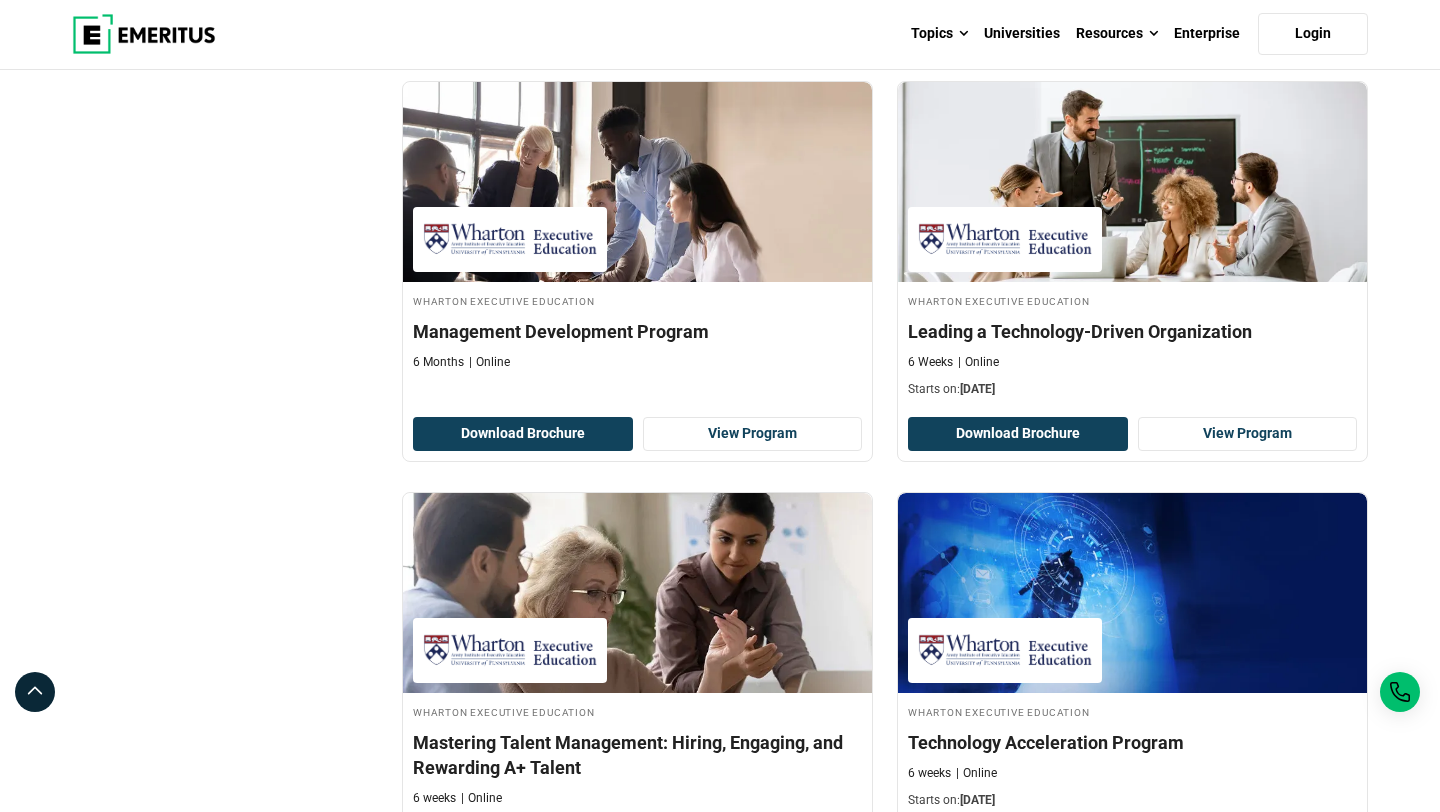 scroll, scrollTop: 2364, scrollLeft: 0, axis: vertical 